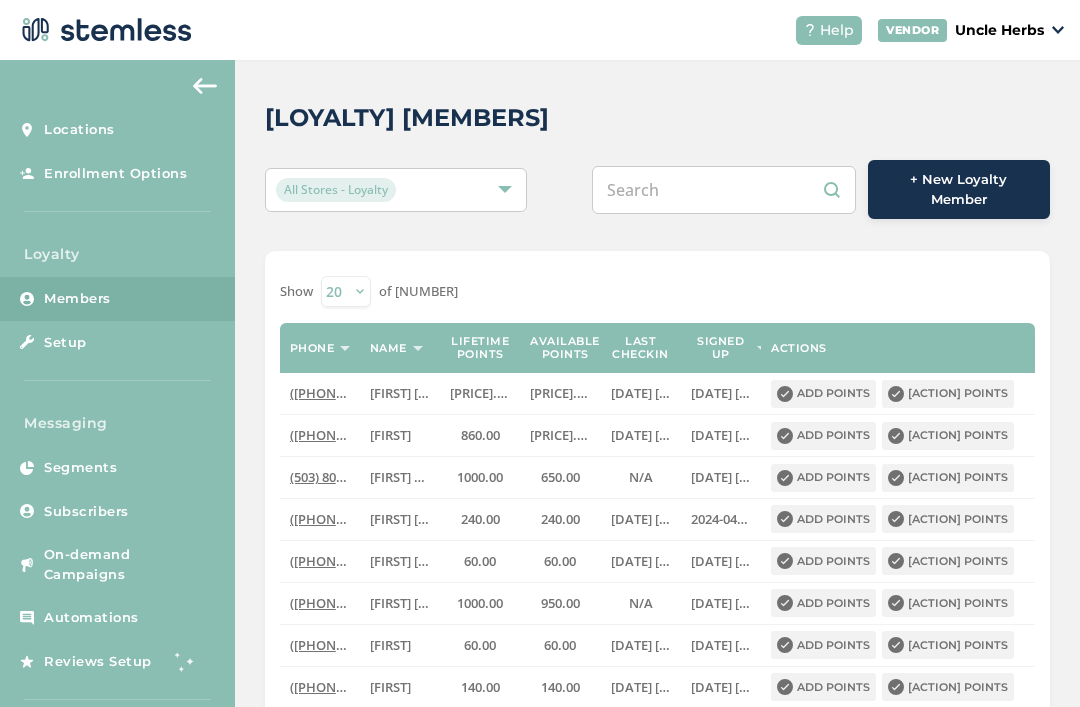 click at bounding box center (724, 190) 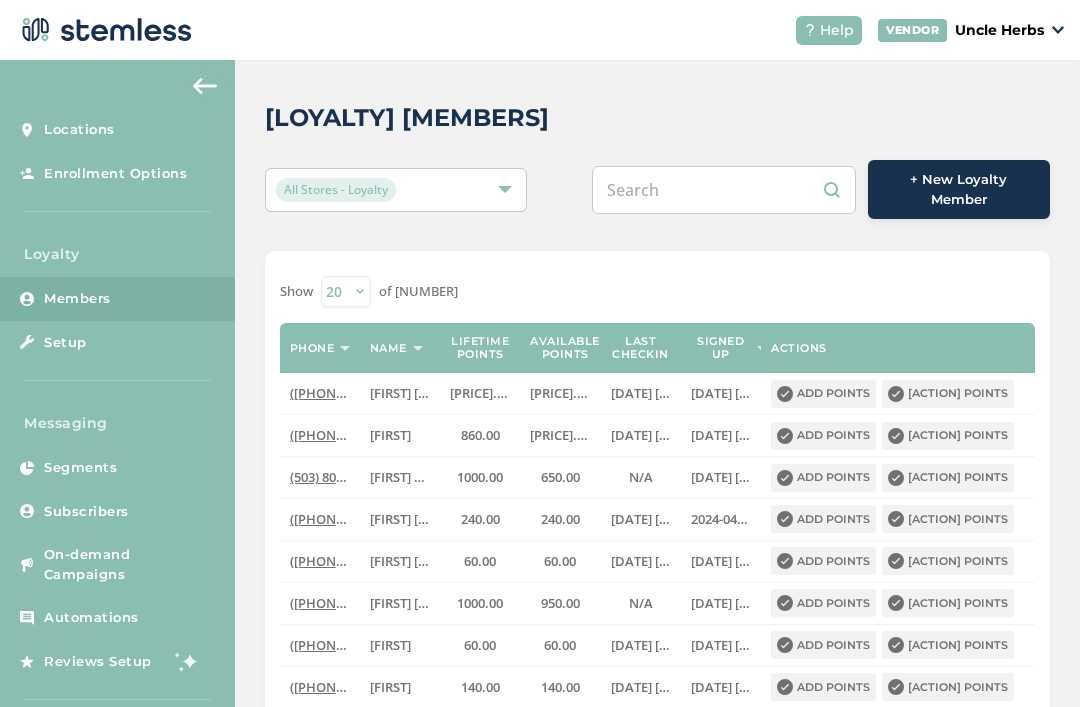 scroll, scrollTop: 0, scrollLeft: 0, axis: both 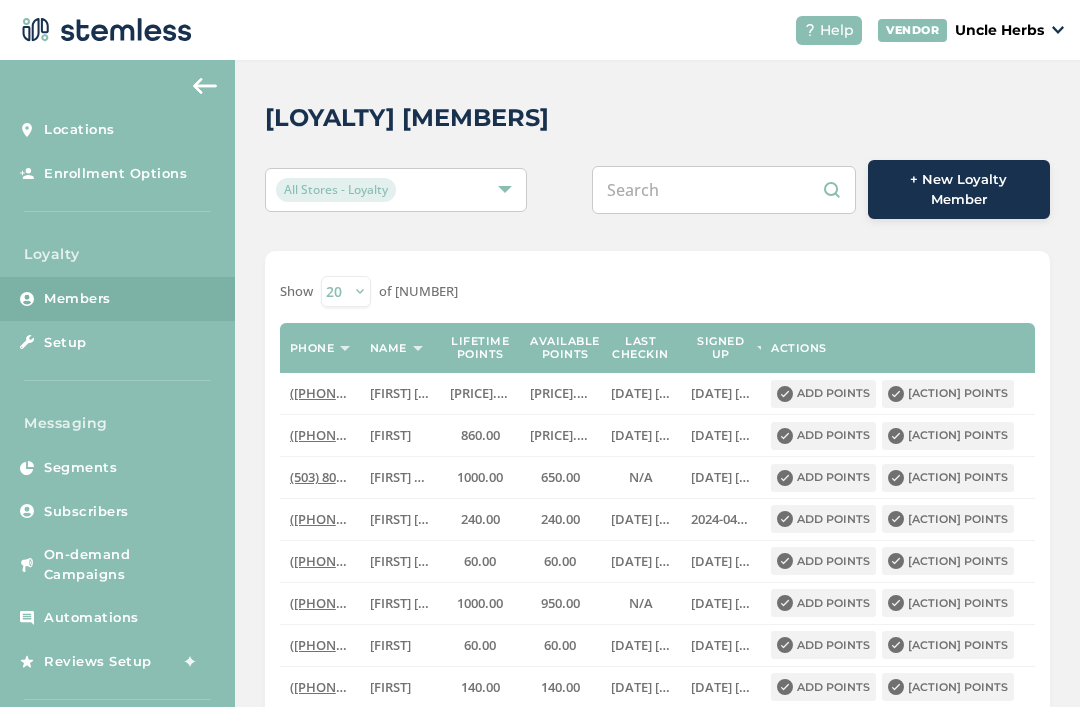 paste on "8164938528" 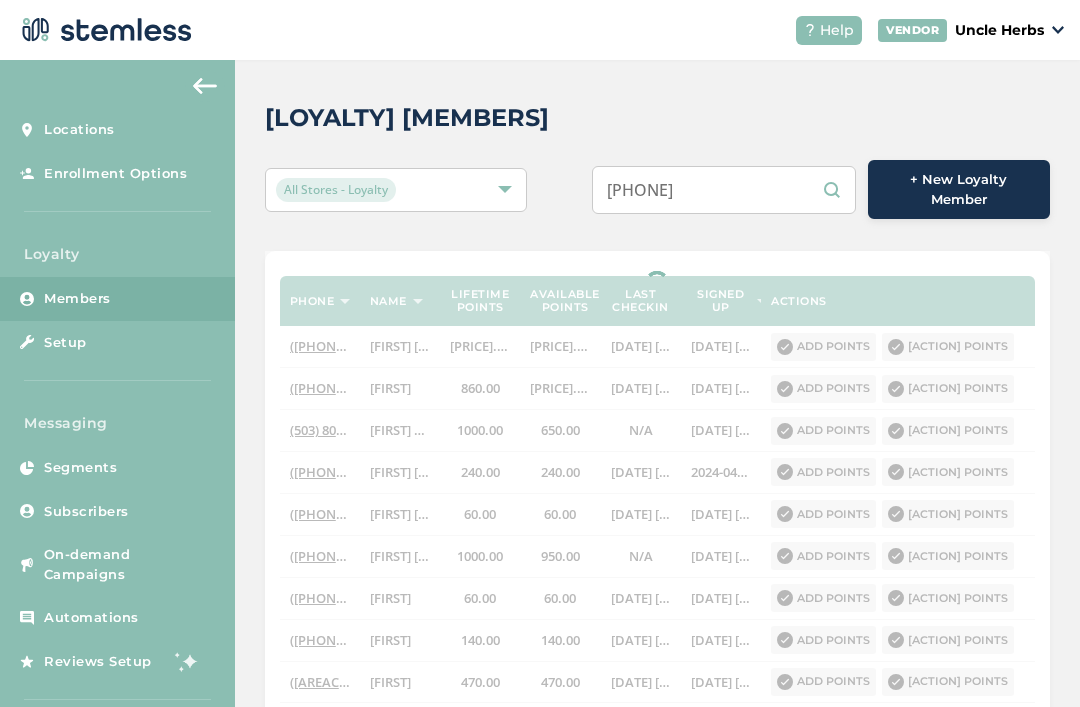 type on "8164938528" 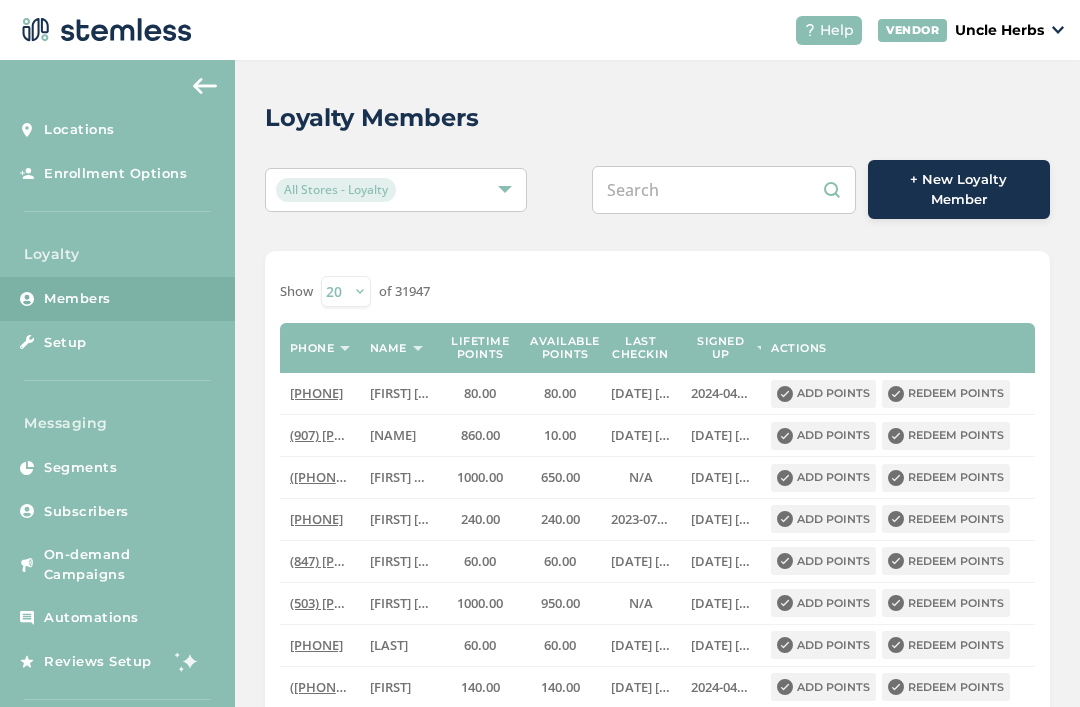scroll, scrollTop: 34, scrollLeft: 0, axis: vertical 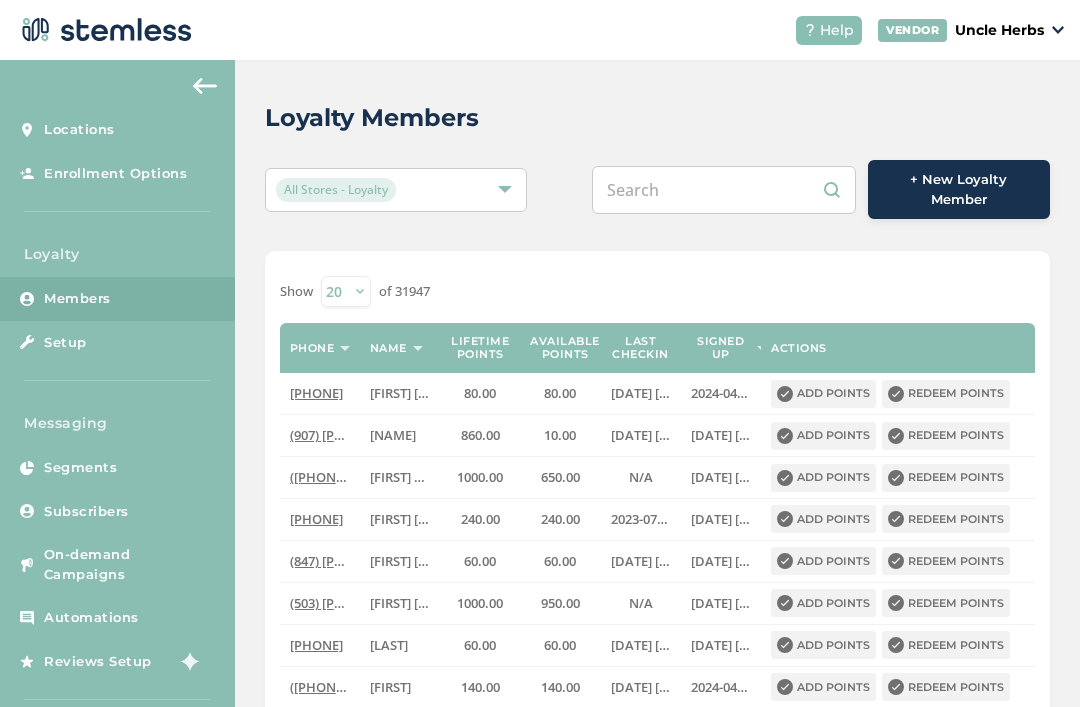 click at bounding box center (724, 190) 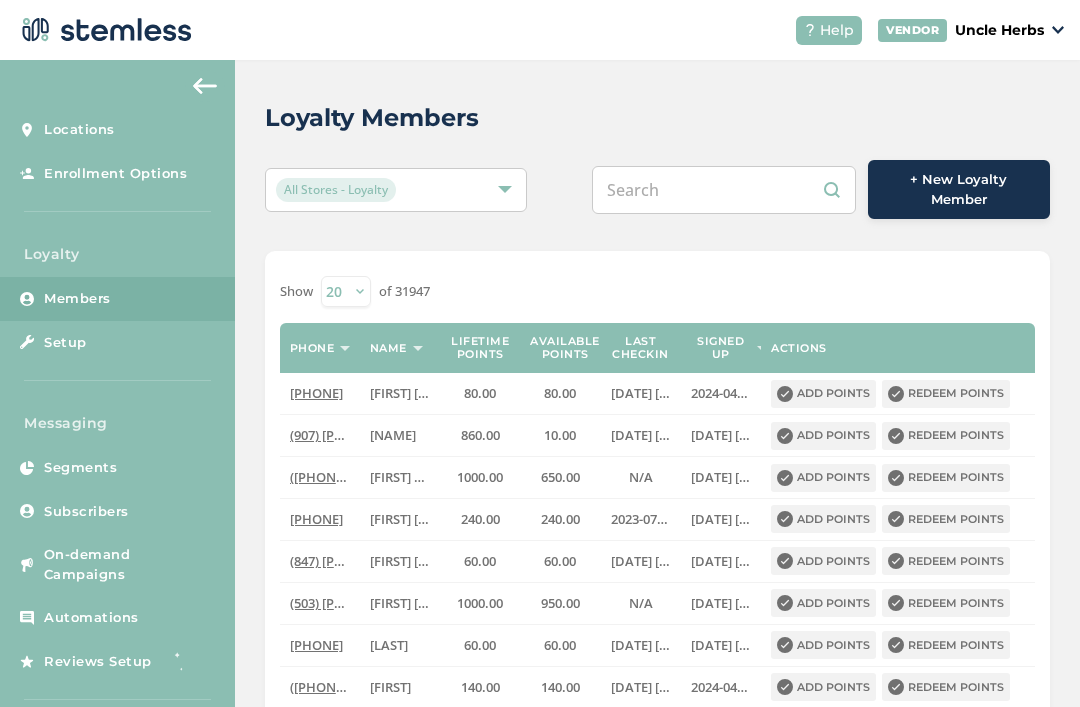 click at bounding box center [724, 190] 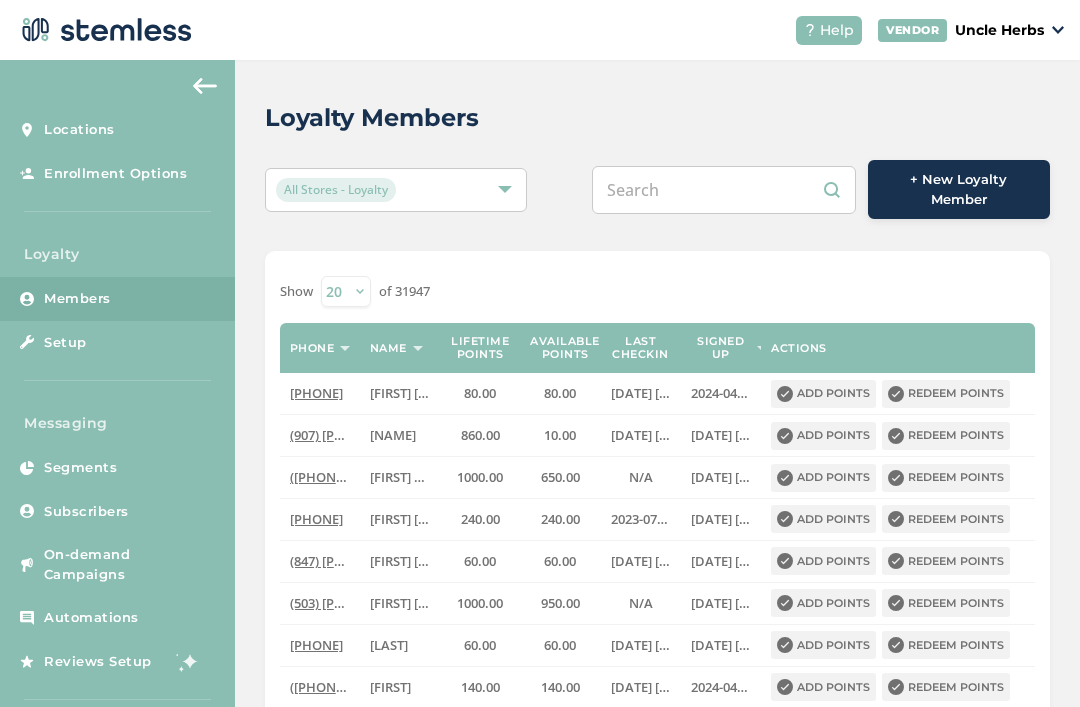 paste on "9073606130" 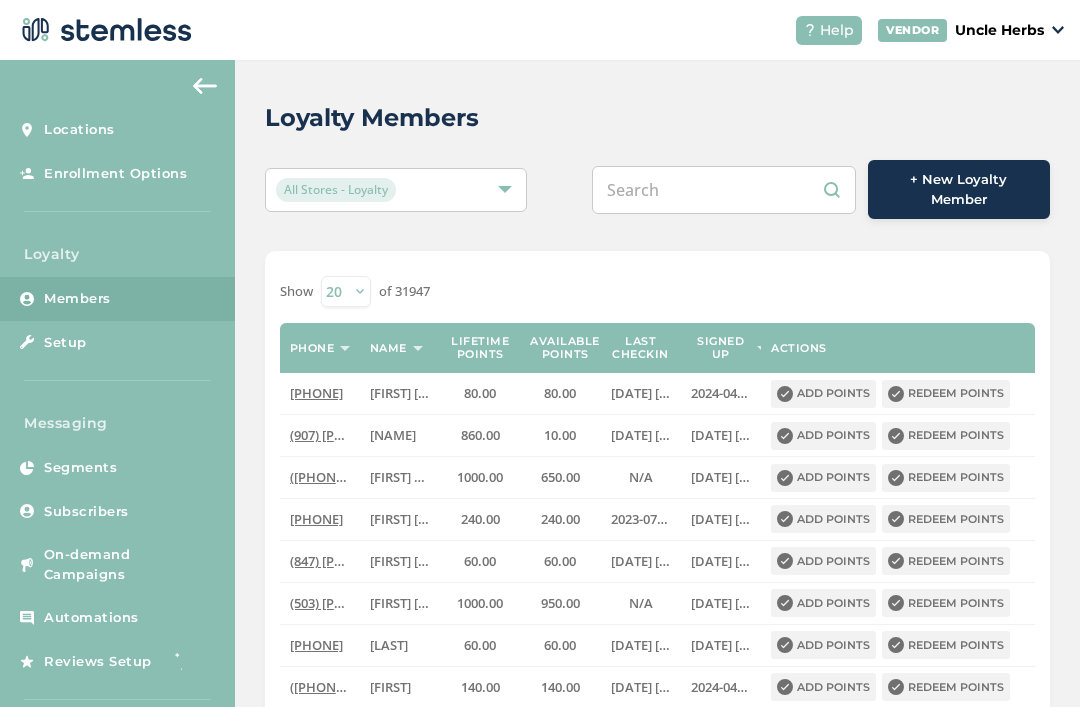 type on "9073606130" 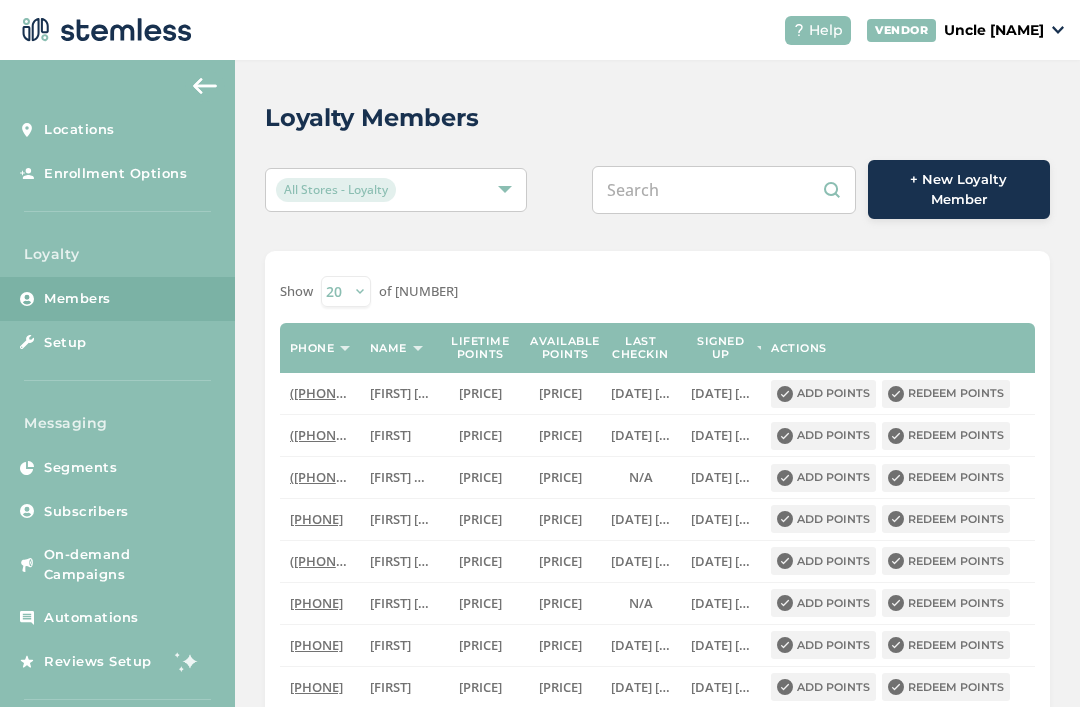 scroll, scrollTop: 34, scrollLeft: 0, axis: vertical 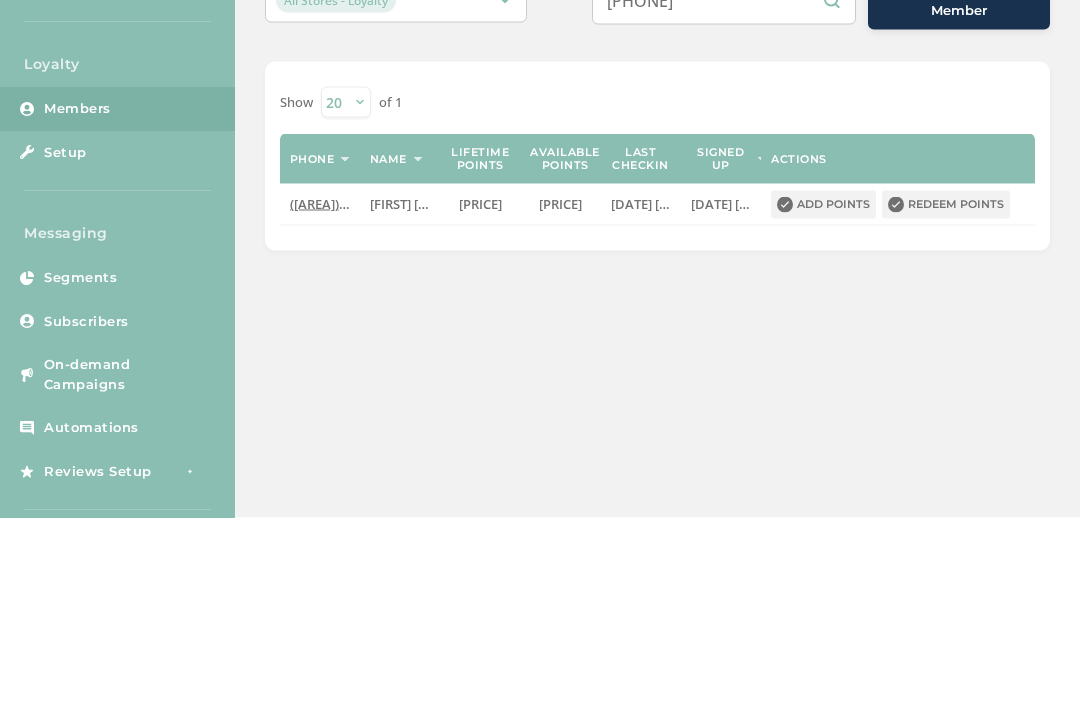 type on "9072294100" 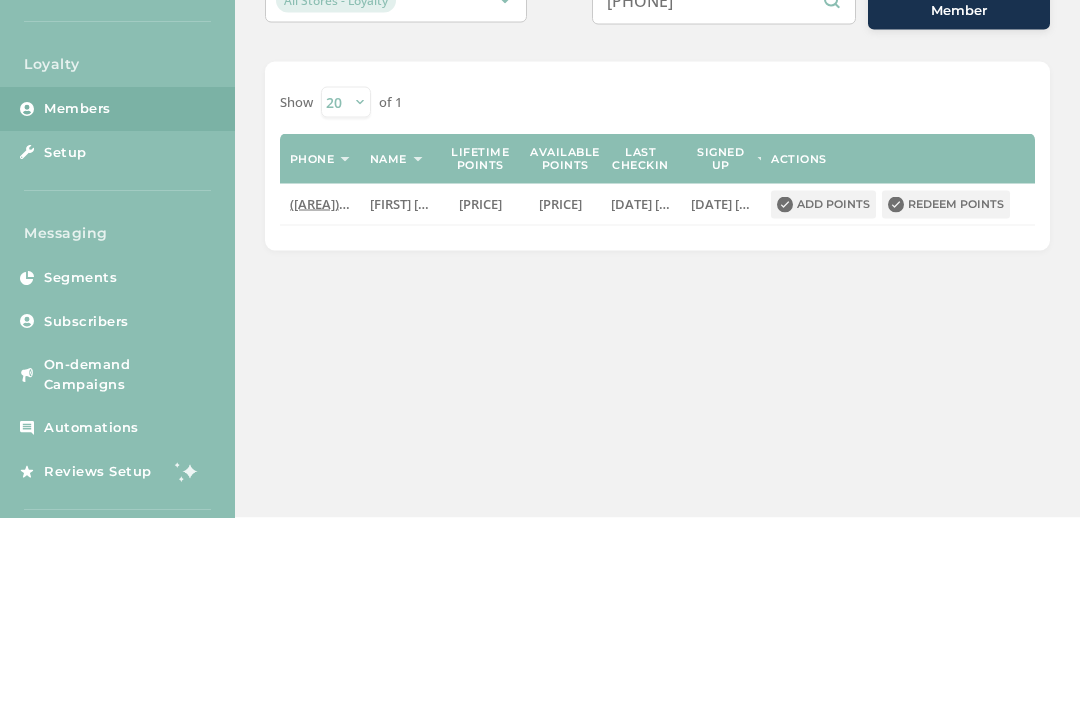 click on "[ACTION]" at bounding box center (946, 394) 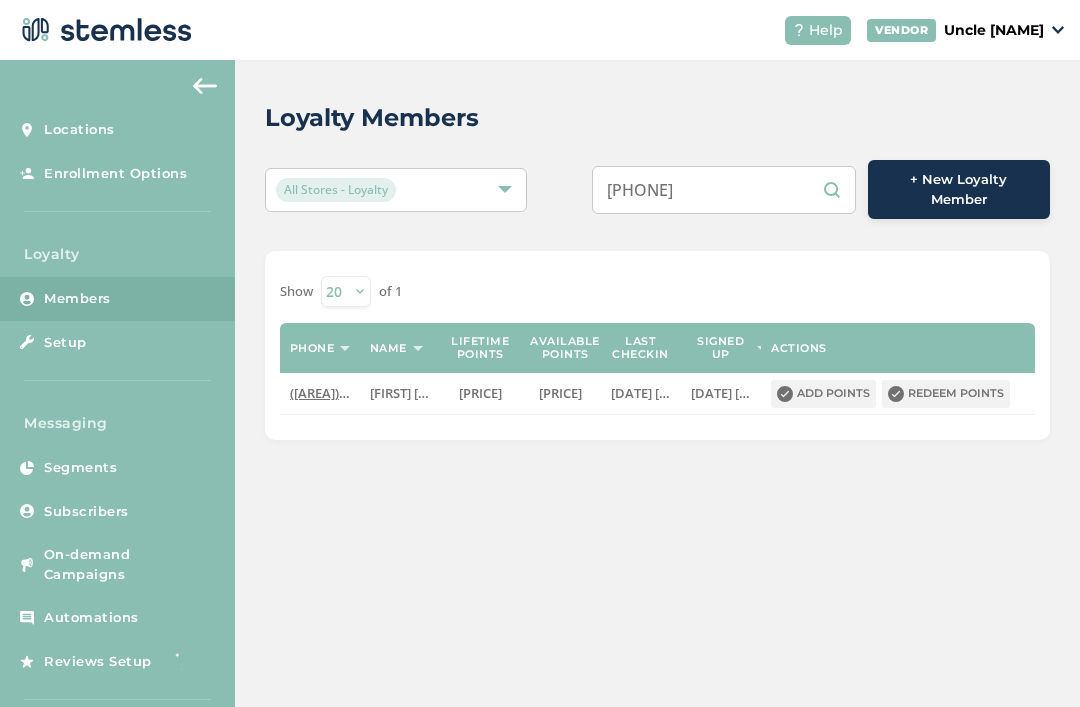 scroll, scrollTop: 0, scrollLeft: 0, axis: both 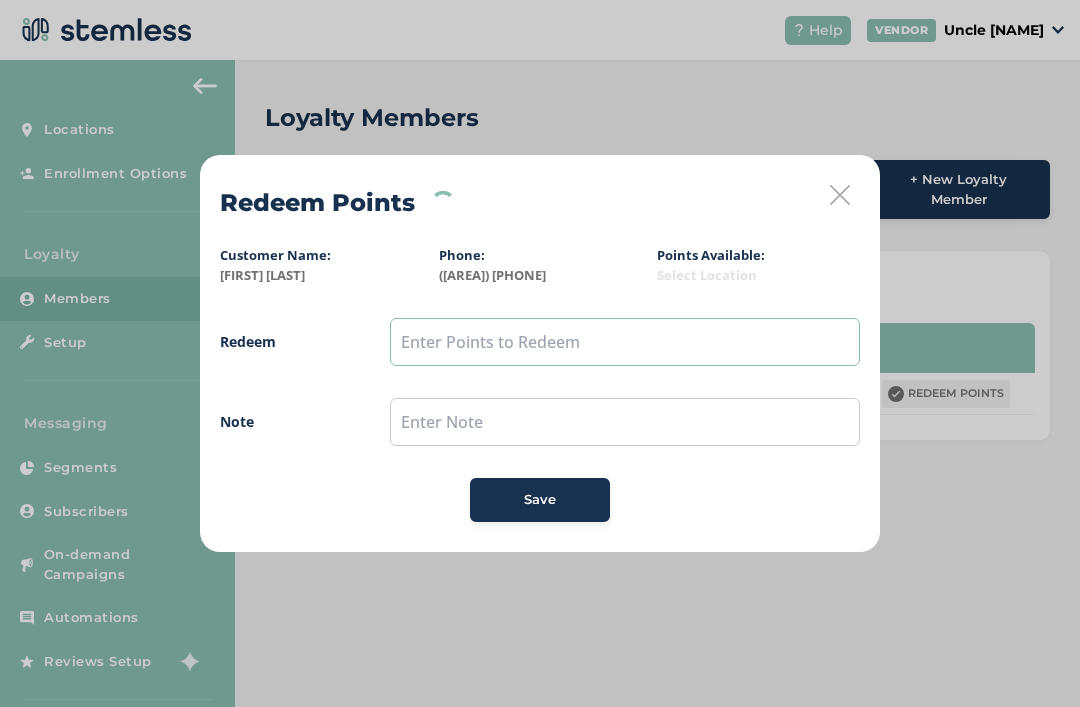 click at bounding box center (625, 342) 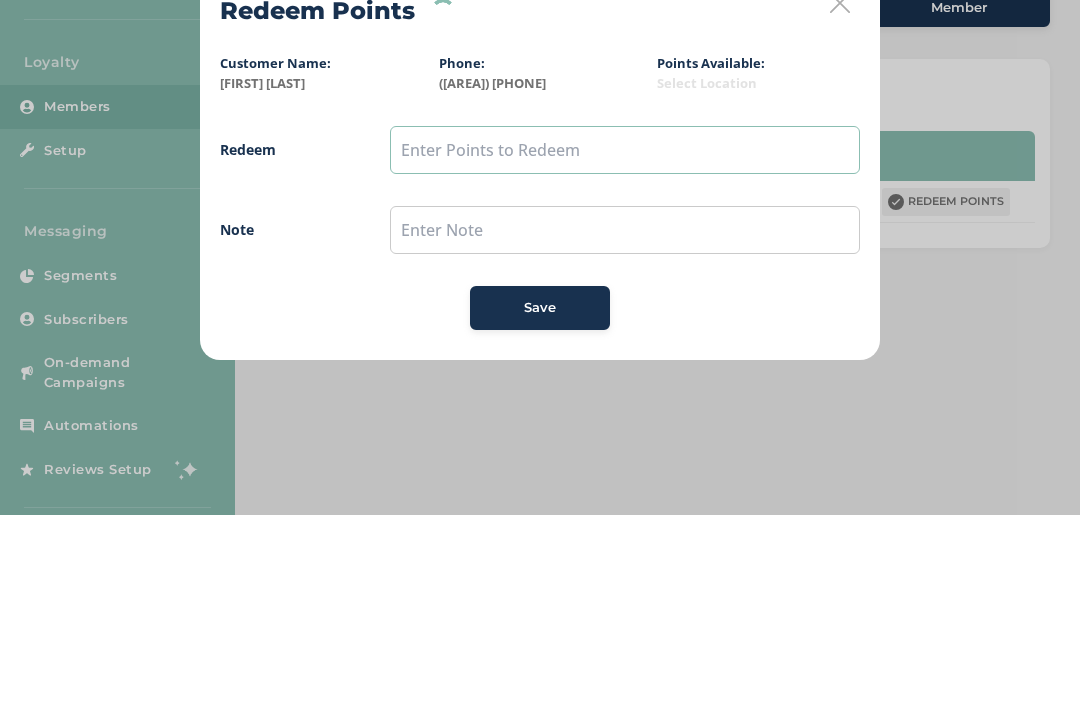 type on "q" 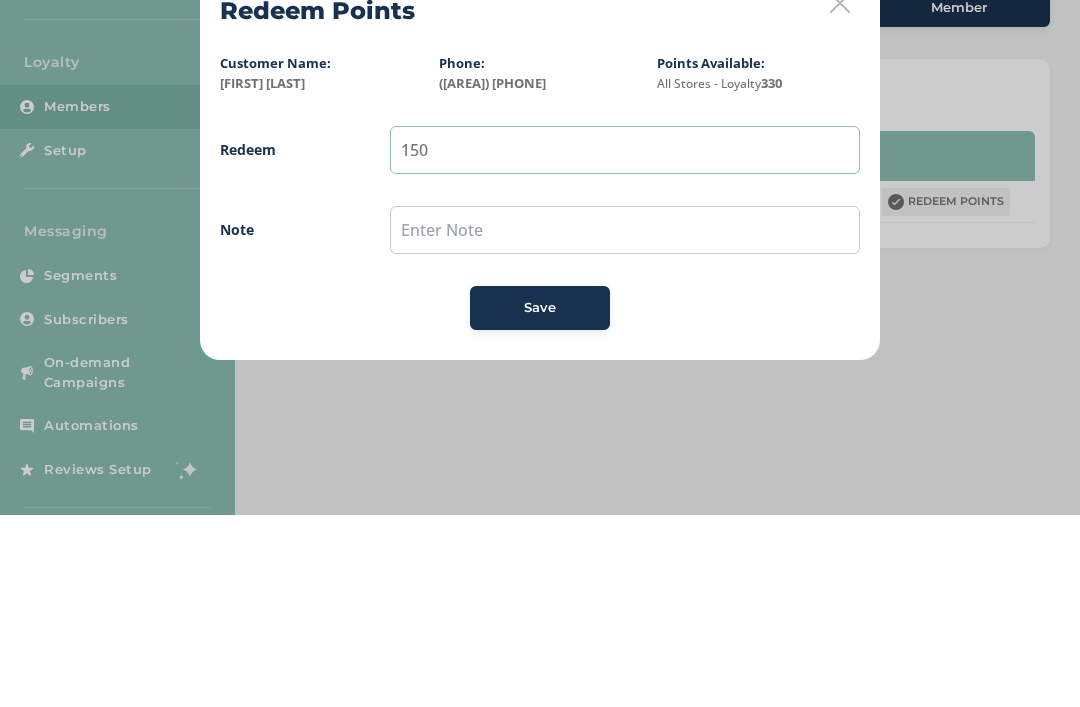 type on "150" 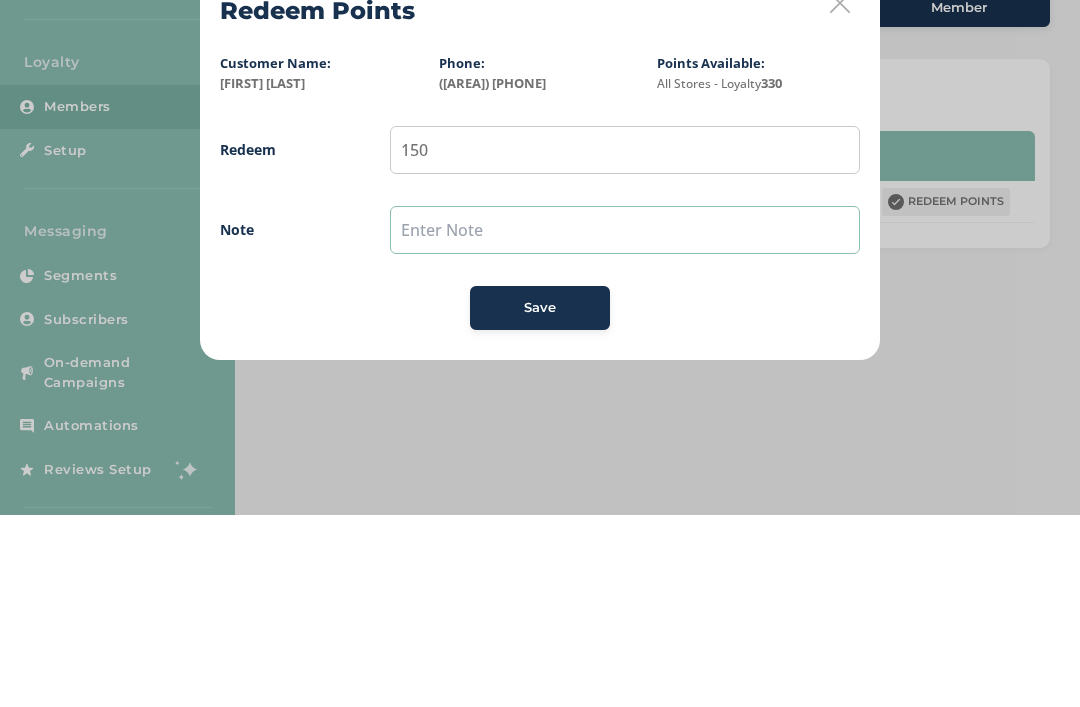 click at bounding box center [625, 422] 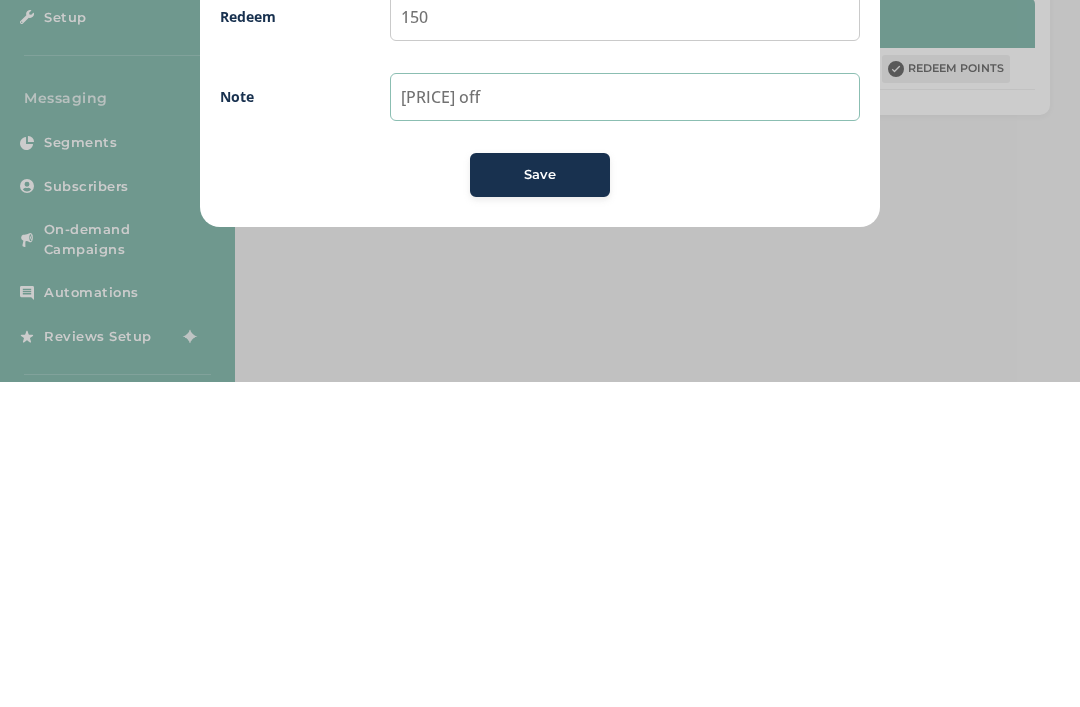 type on "$15 off" 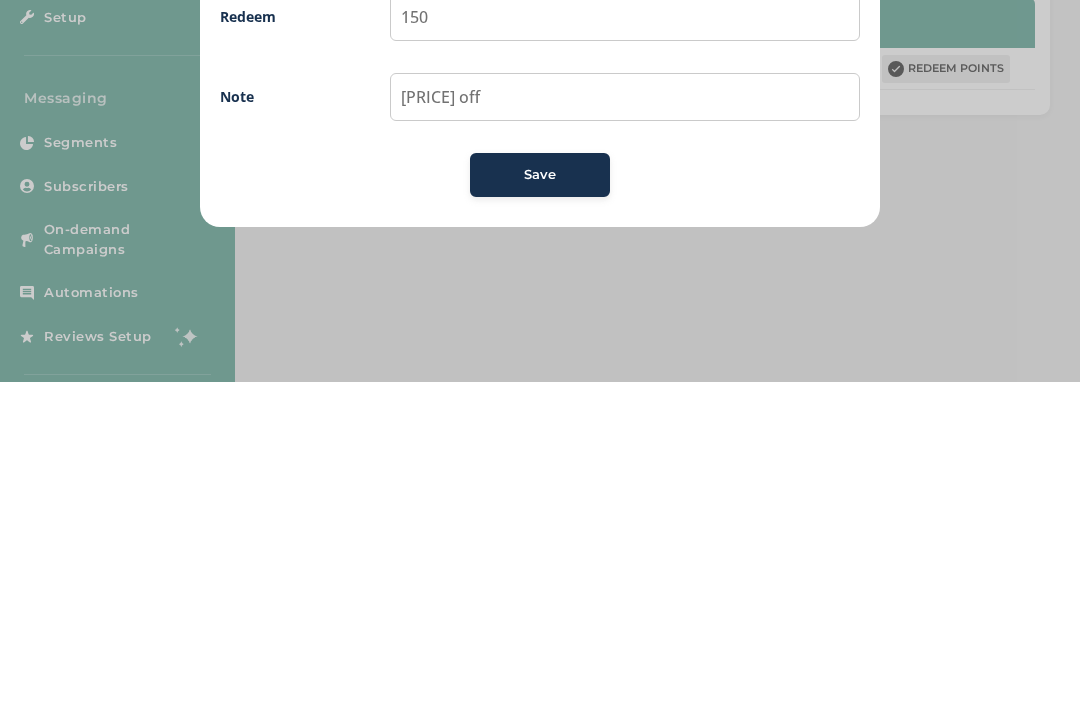 click on "Save" at bounding box center [540, 500] 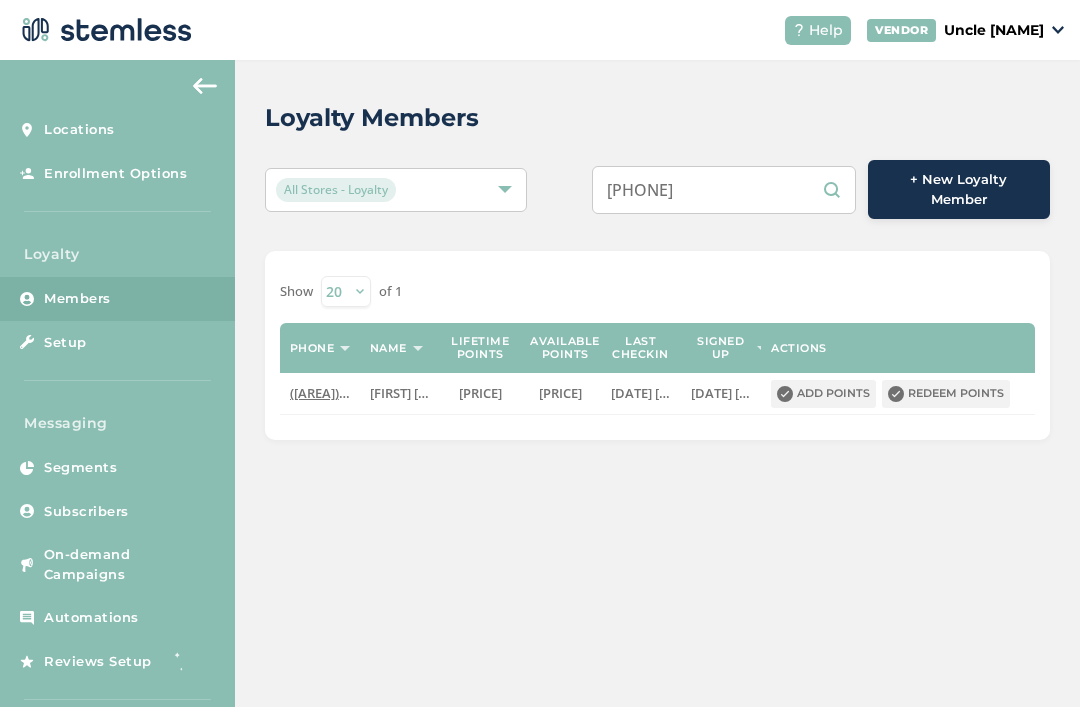 click on "9072294100" at bounding box center [724, 190] 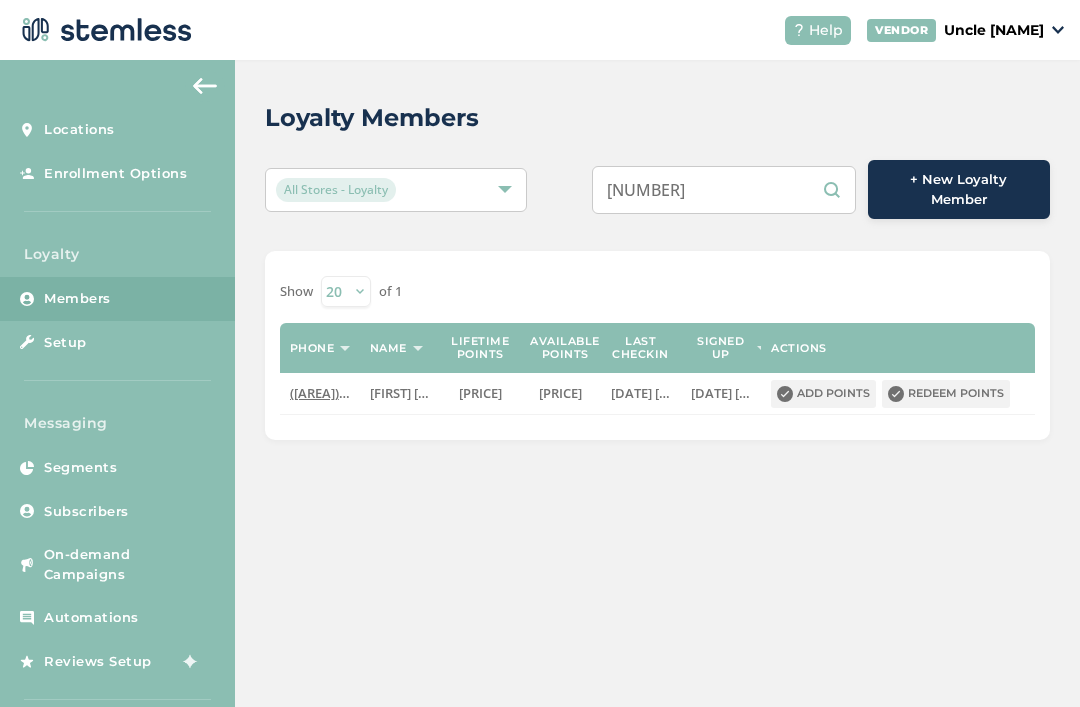 type on "9" 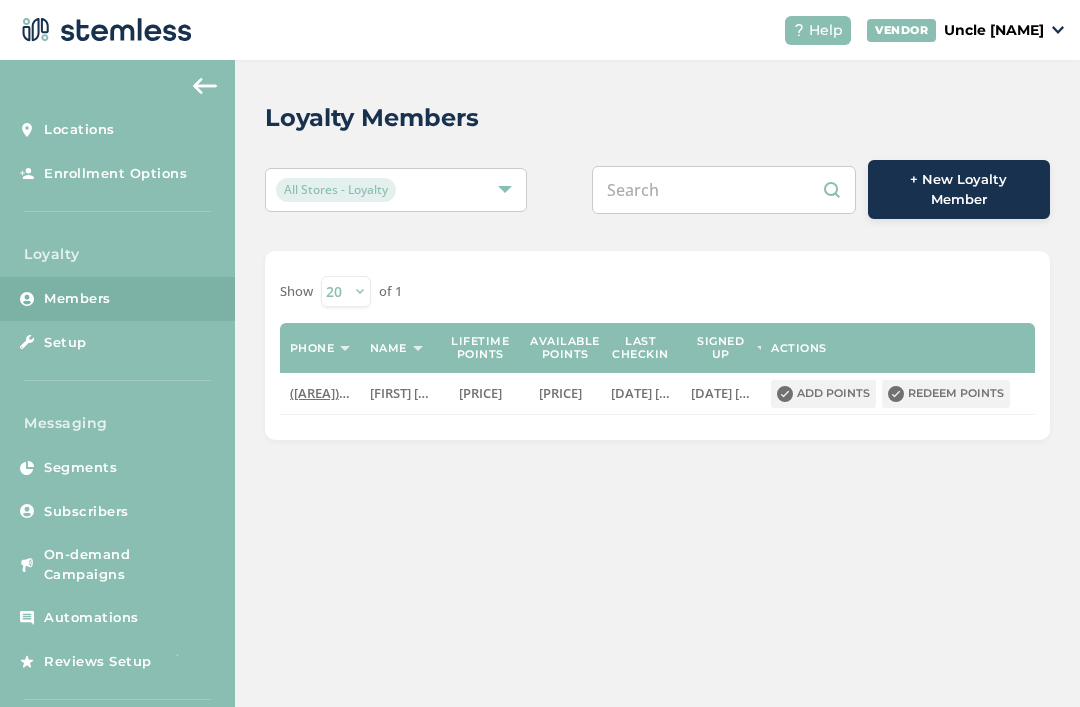 click at bounding box center [724, 190] 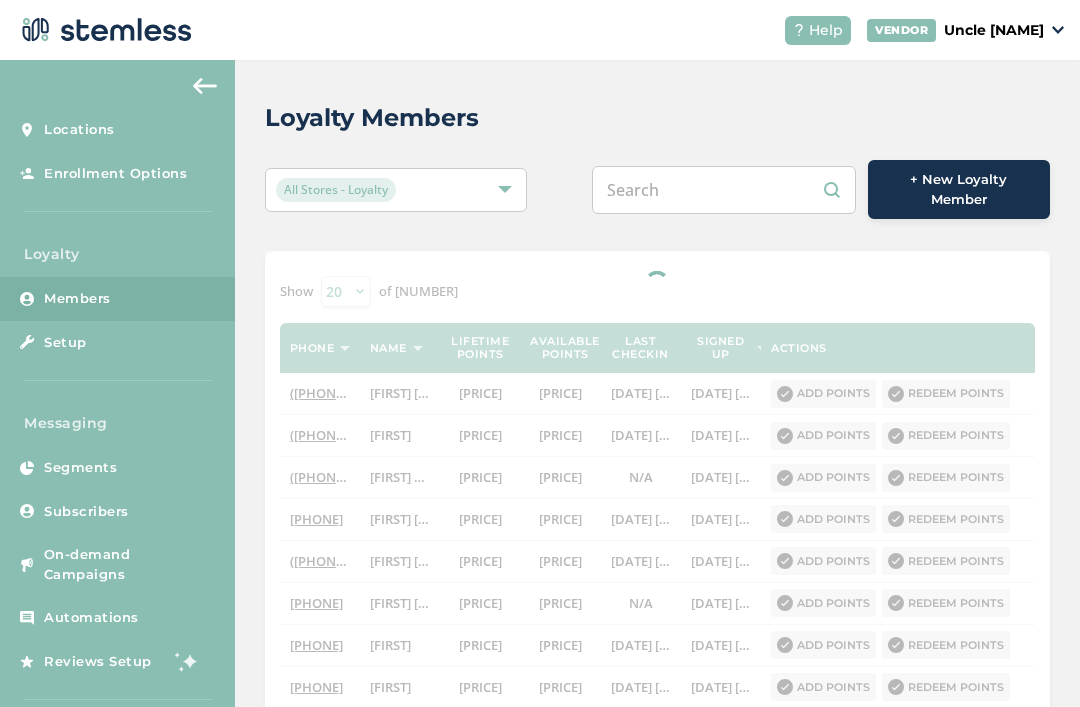 paste on "9077171504" 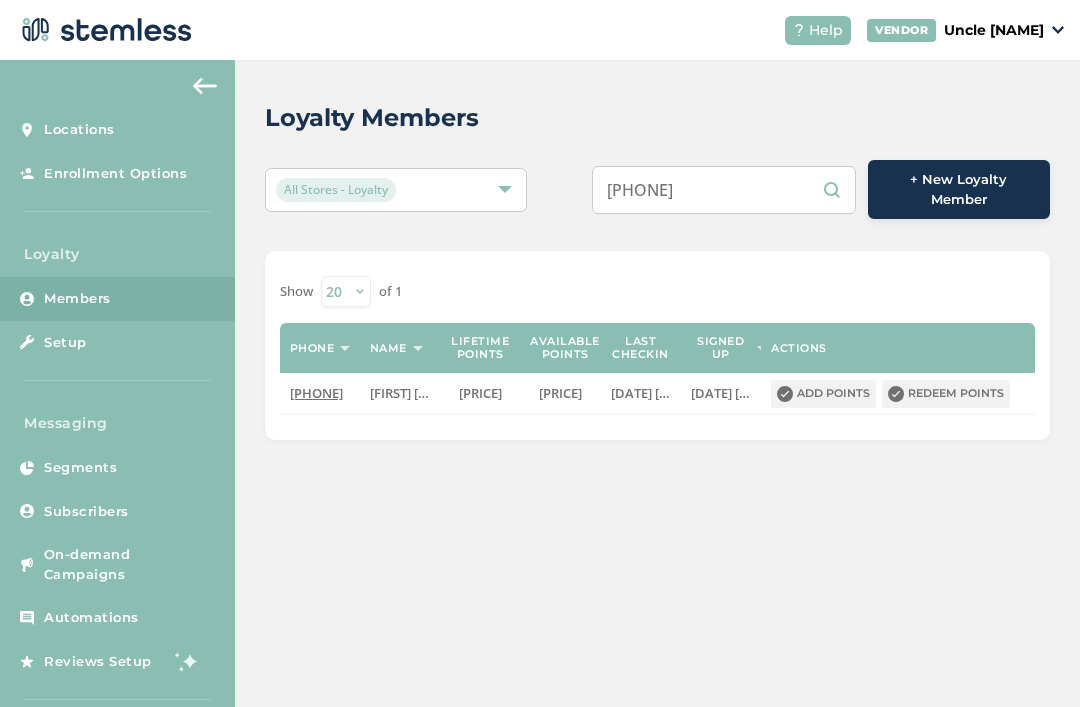 scroll, scrollTop: 64, scrollLeft: 0, axis: vertical 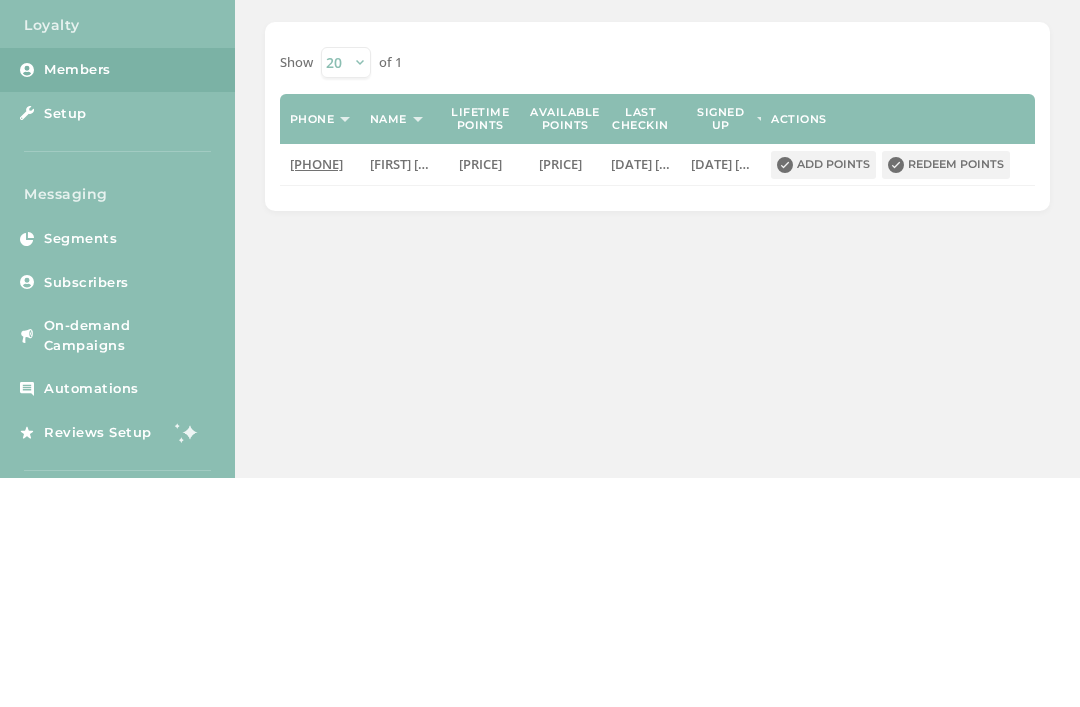 type on "9077171504" 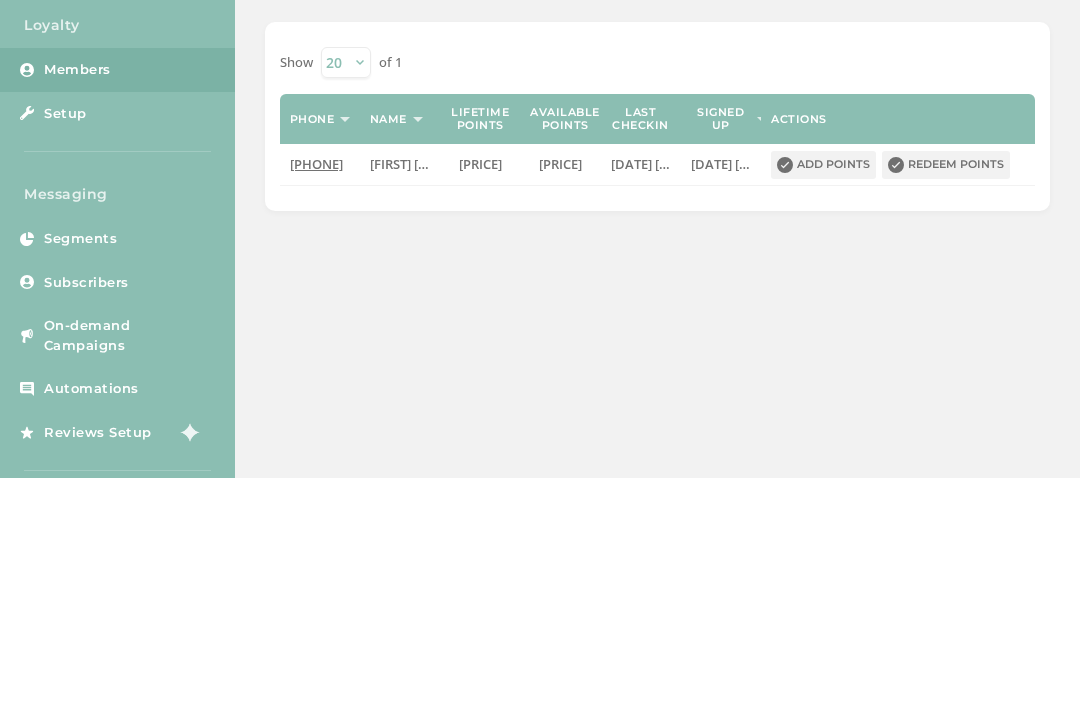 click on "[ACTION]" at bounding box center (946, 394) 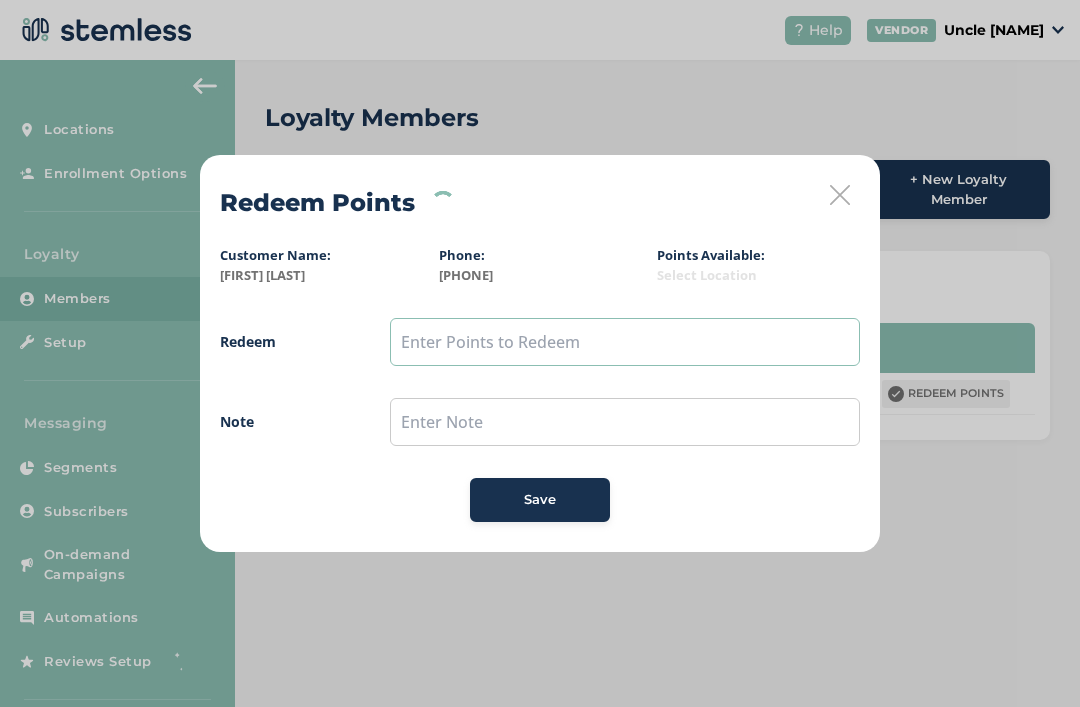 click at bounding box center (625, 342) 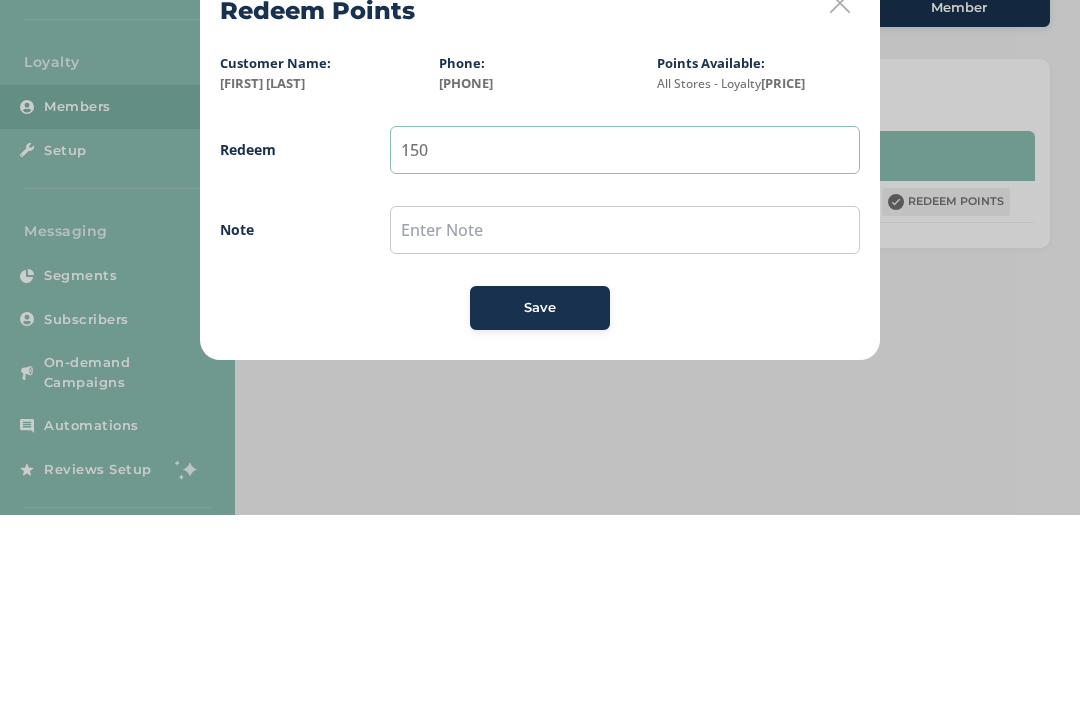 type on "150" 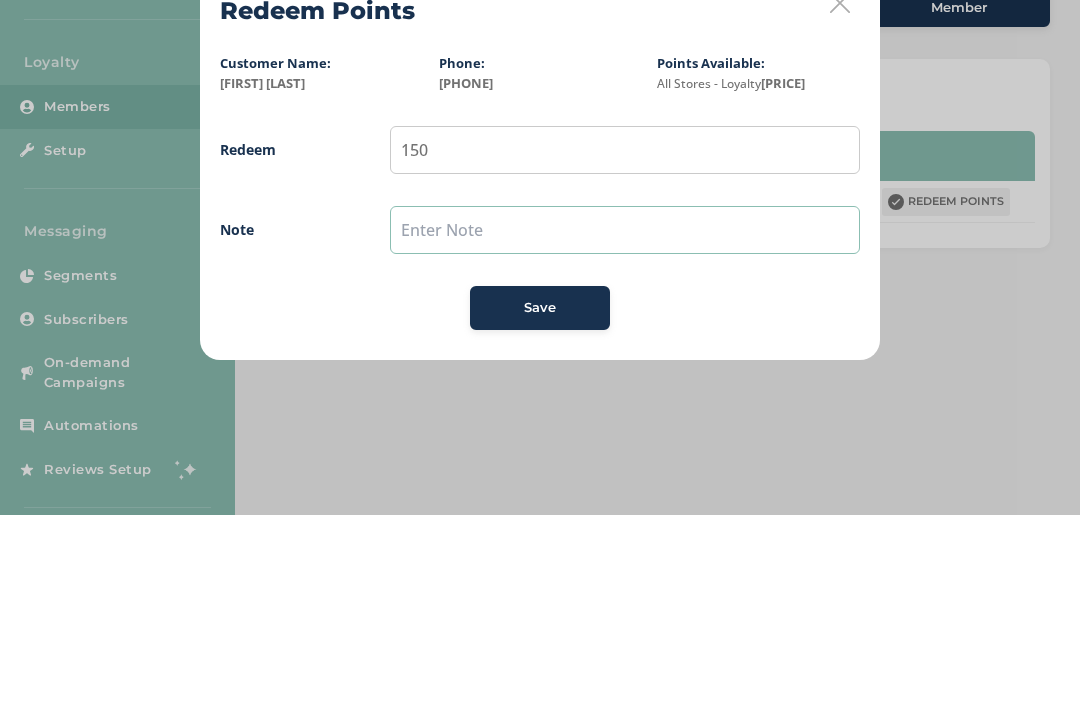 click at bounding box center (625, 422) 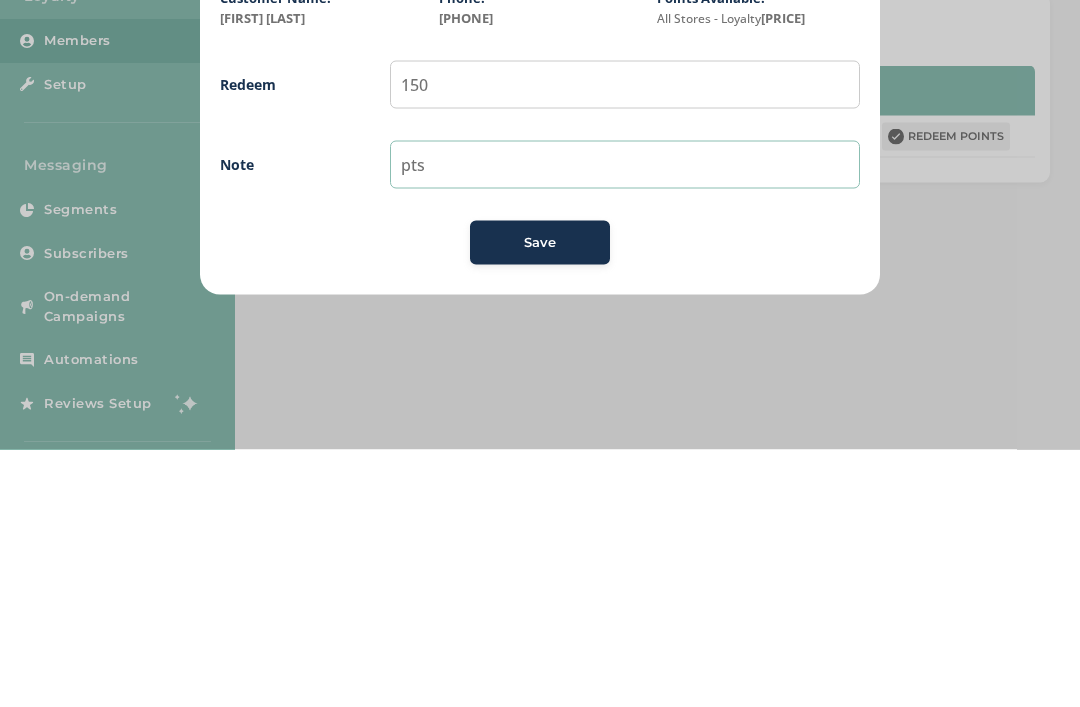 type on "pts" 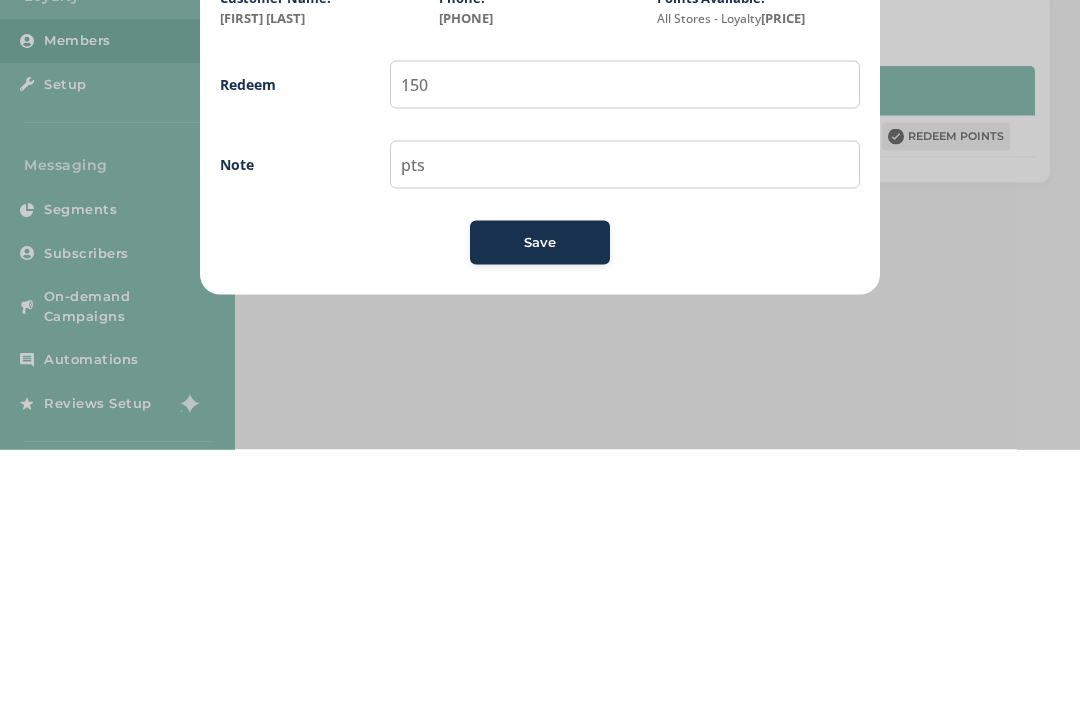 click on "Save" at bounding box center [540, 500] 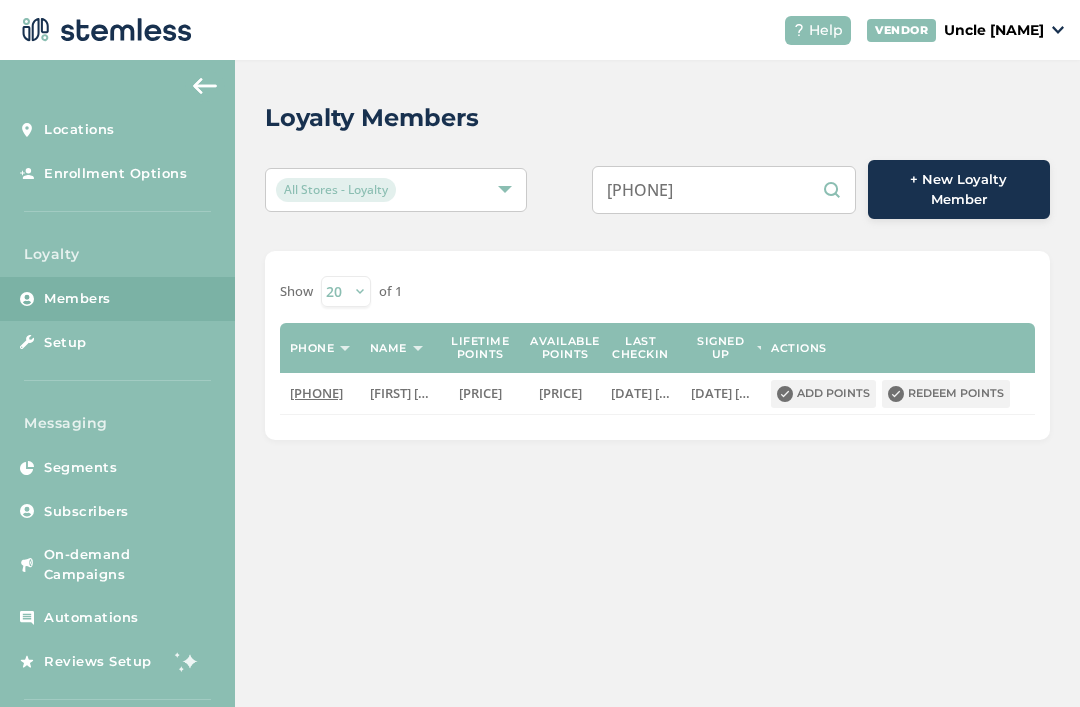 click on "9077171504" at bounding box center [724, 190] 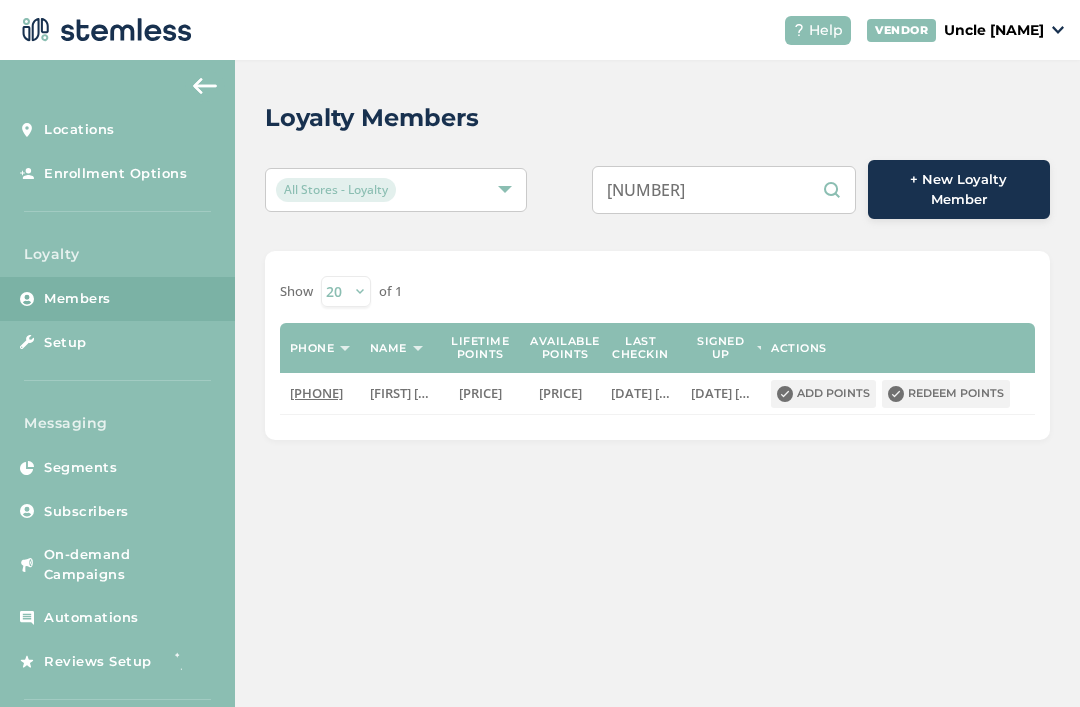 type on "9" 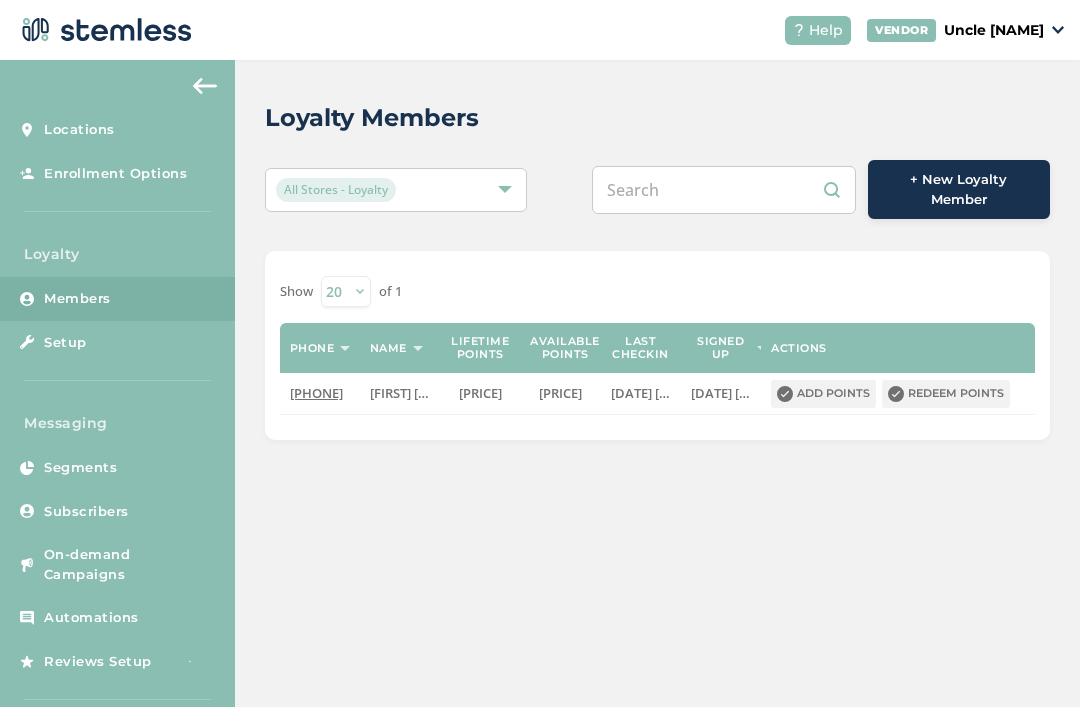 click at bounding box center (724, 190) 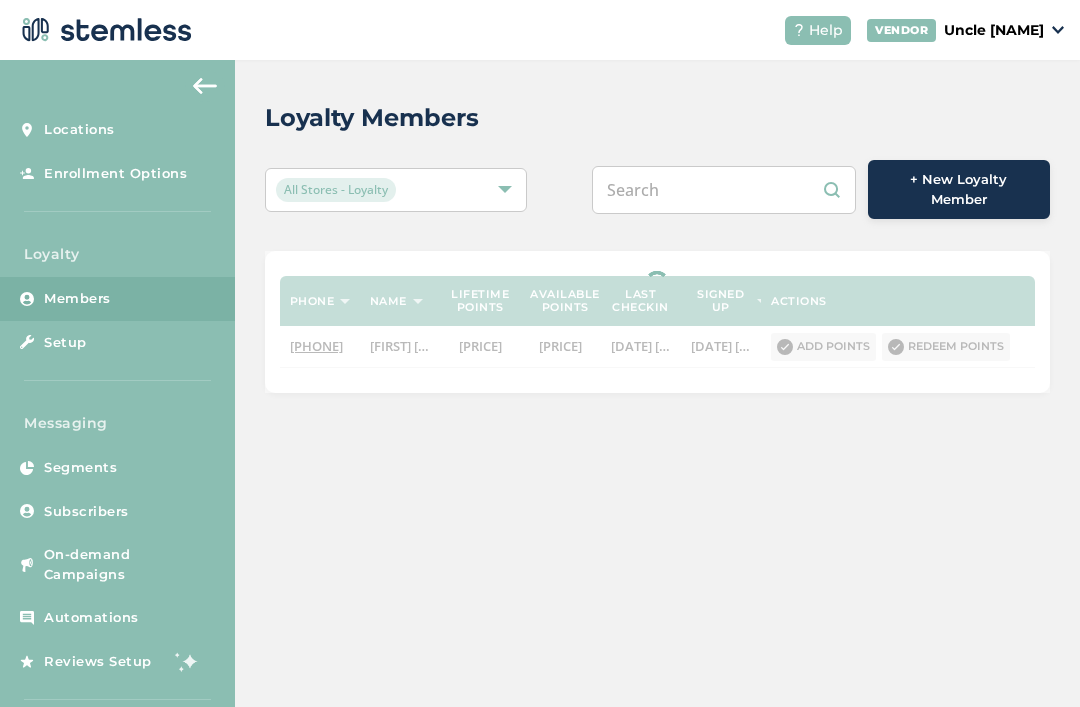 paste on "9078540606" 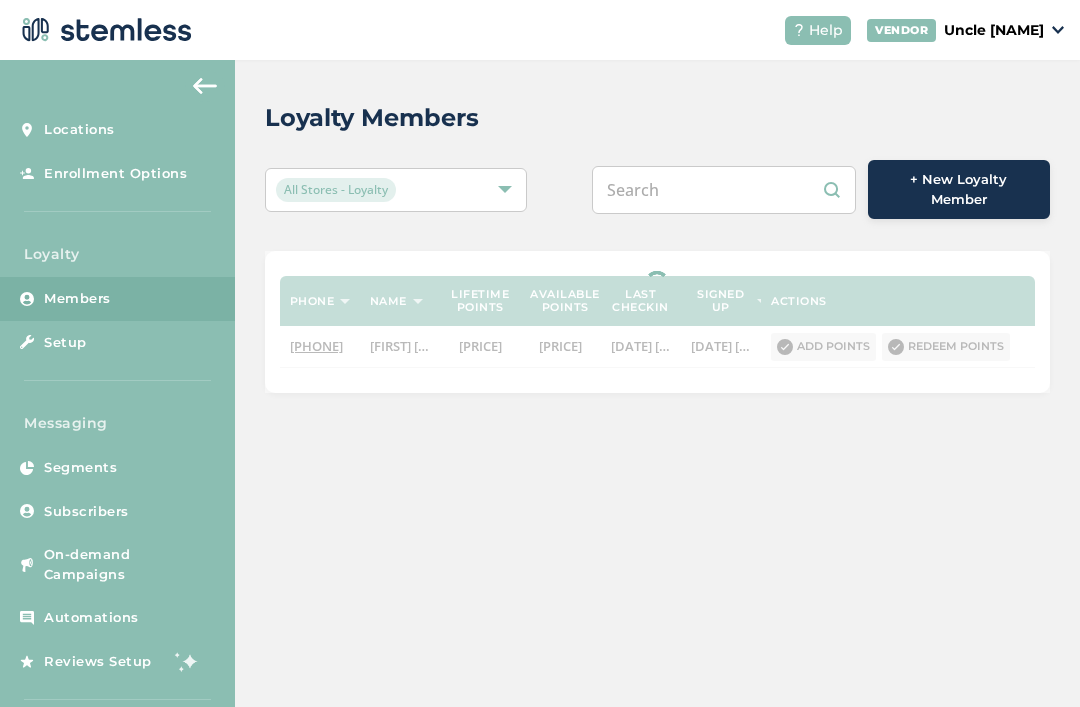 type on "9078540606" 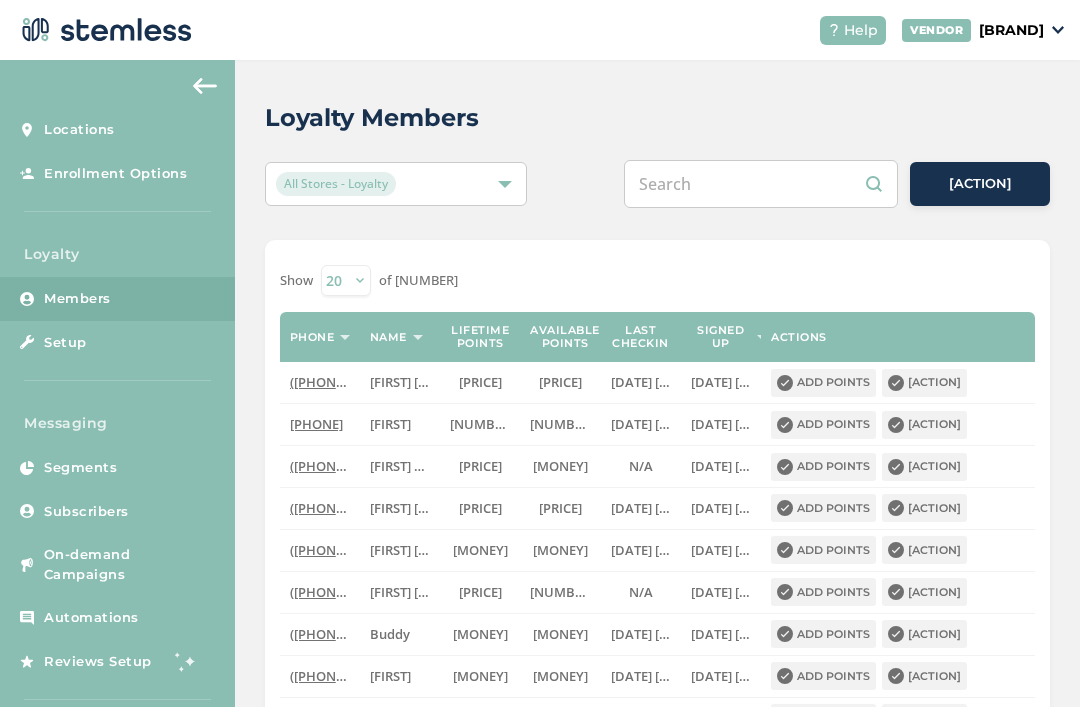 scroll, scrollTop: 0, scrollLeft: 0, axis: both 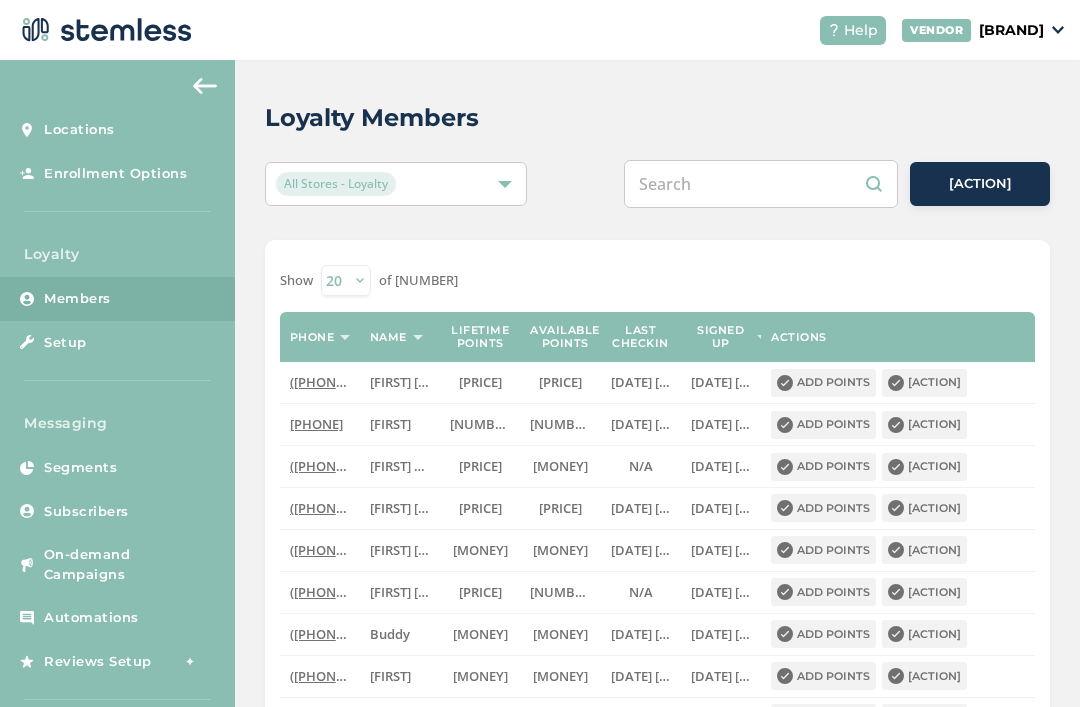 click at bounding box center (761, 184) 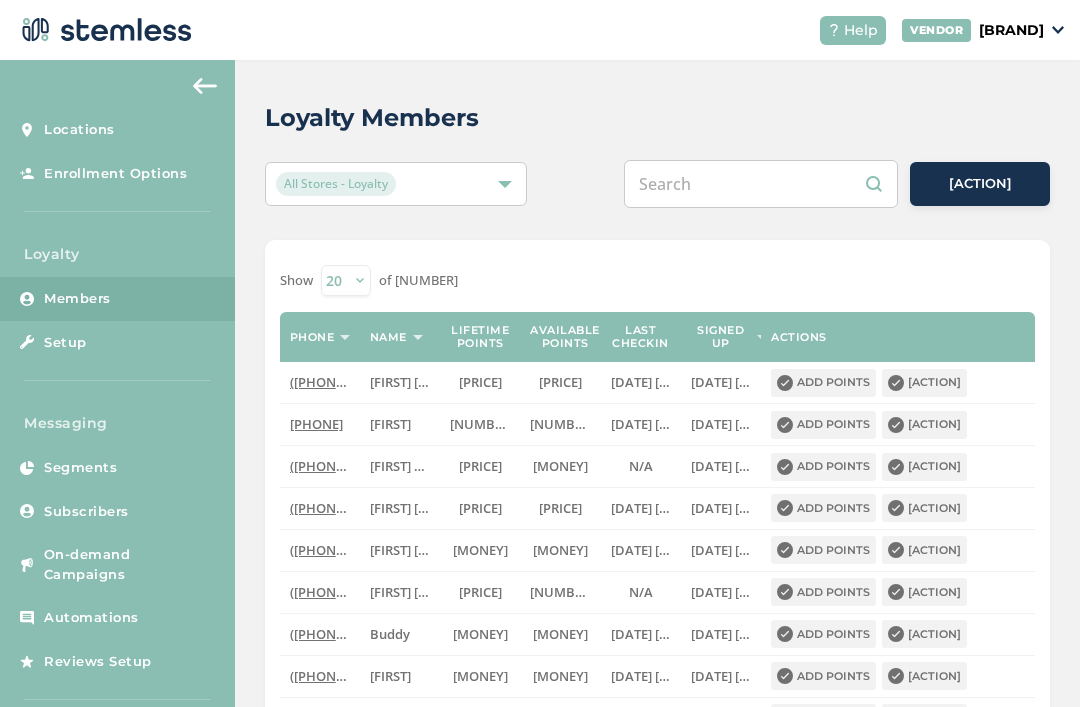 click at bounding box center [761, 184] 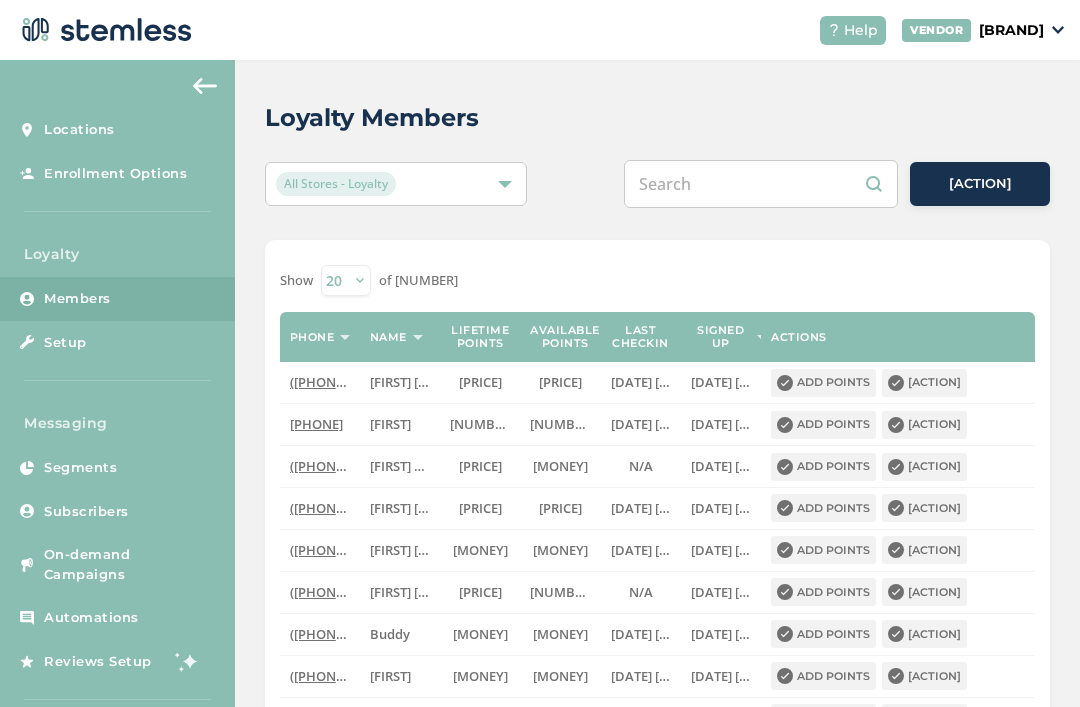 paste on "[PHONE]" 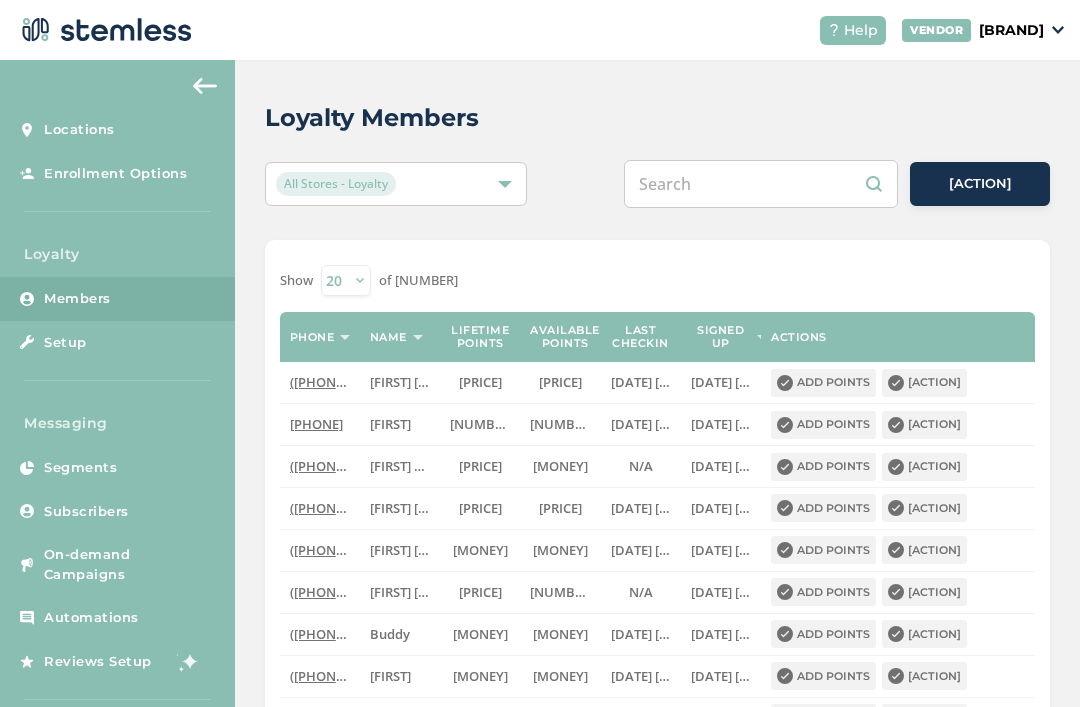 type on "[PHONE]" 